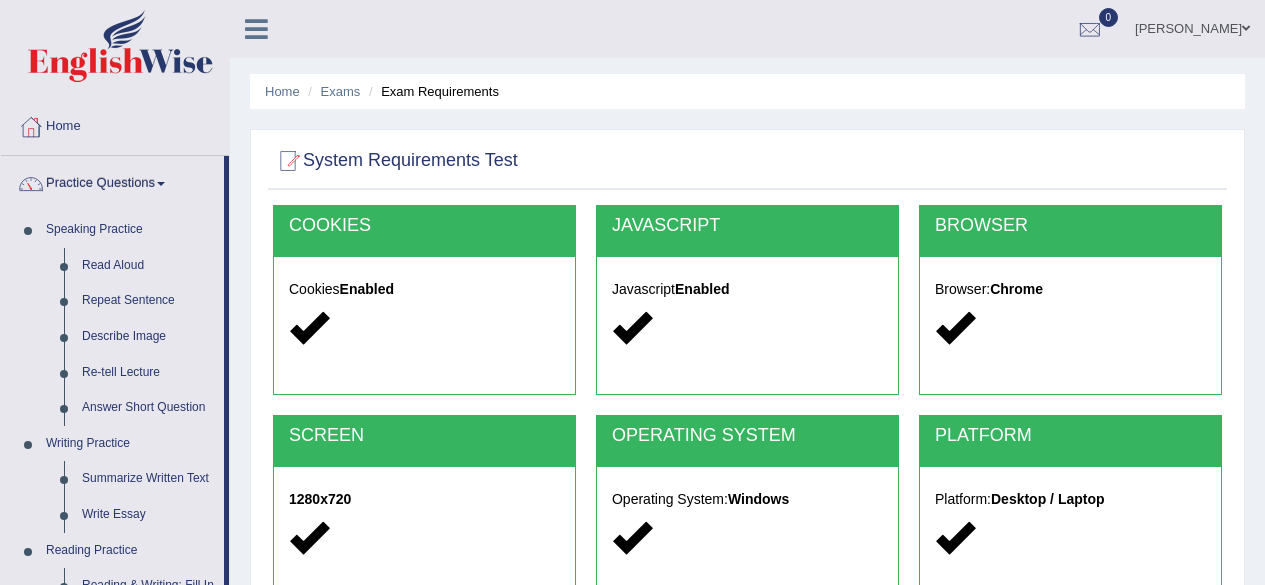 scroll, scrollTop: 564, scrollLeft: 0, axis: vertical 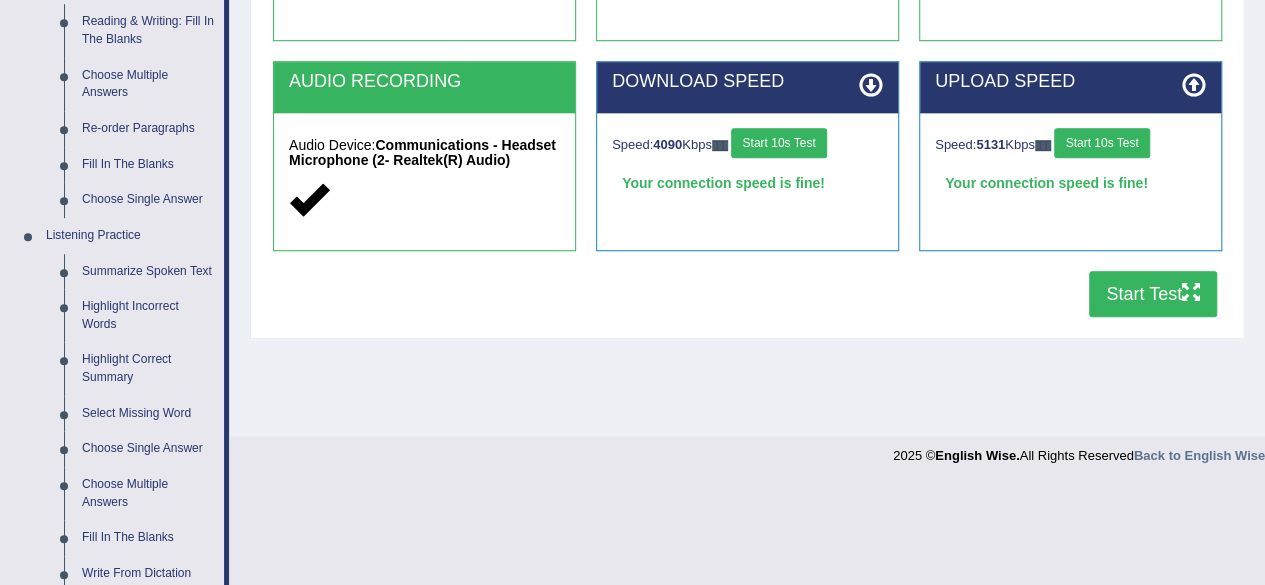 click on "Start Test" at bounding box center [1153, 294] 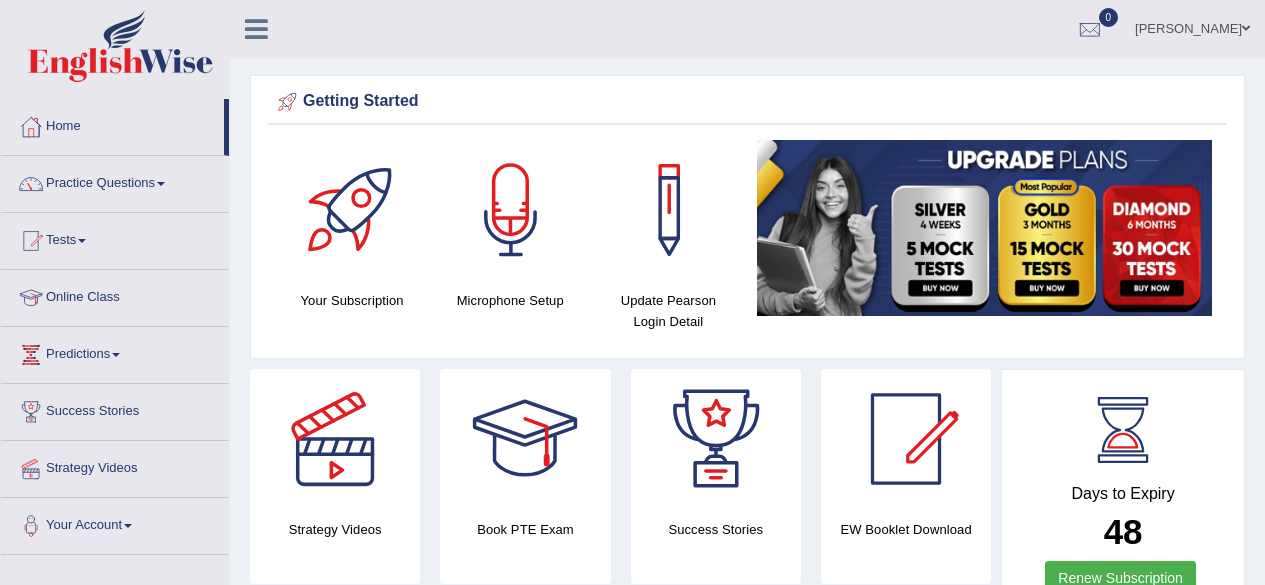 scroll, scrollTop: 0, scrollLeft: 0, axis: both 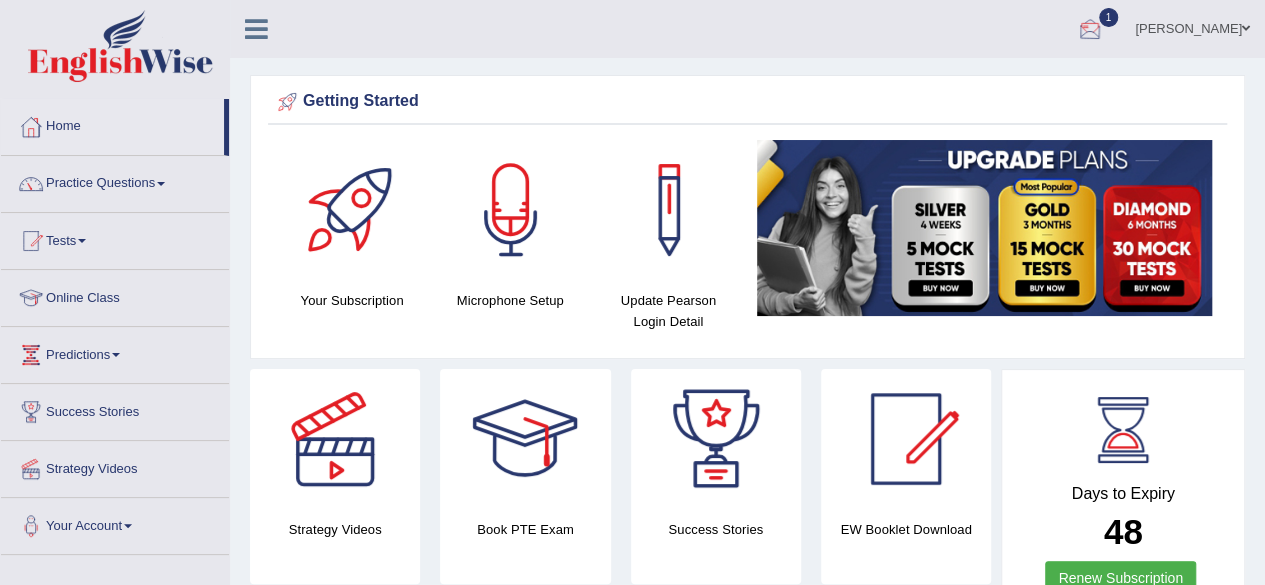click at bounding box center (1090, 30) 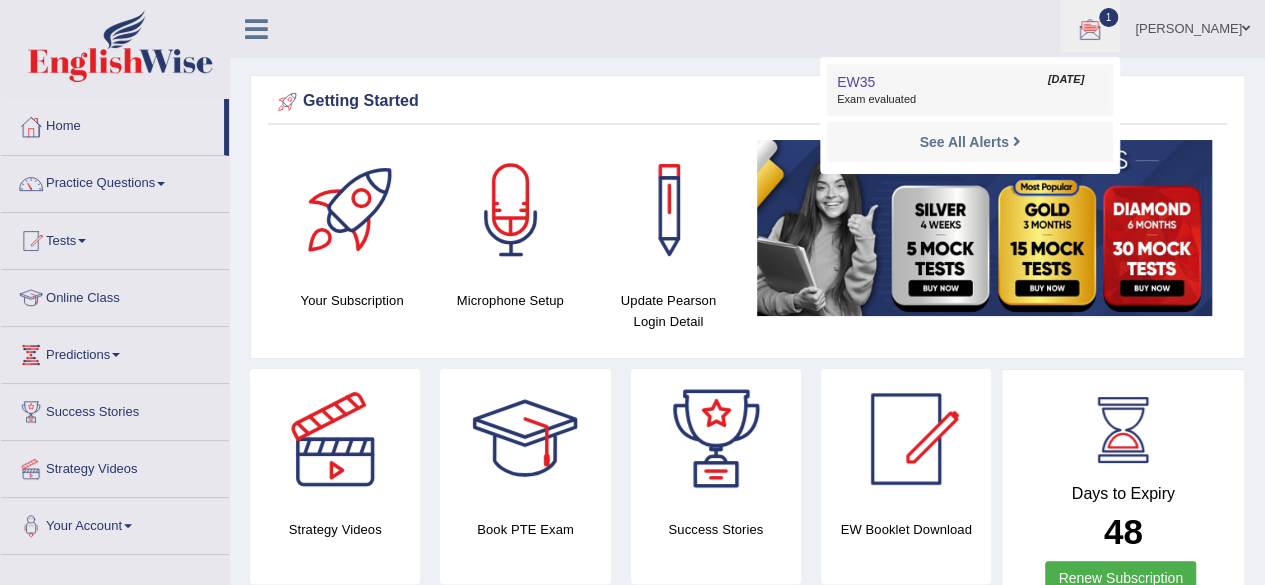 click on "Exam evaluated" at bounding box center [970, 100] 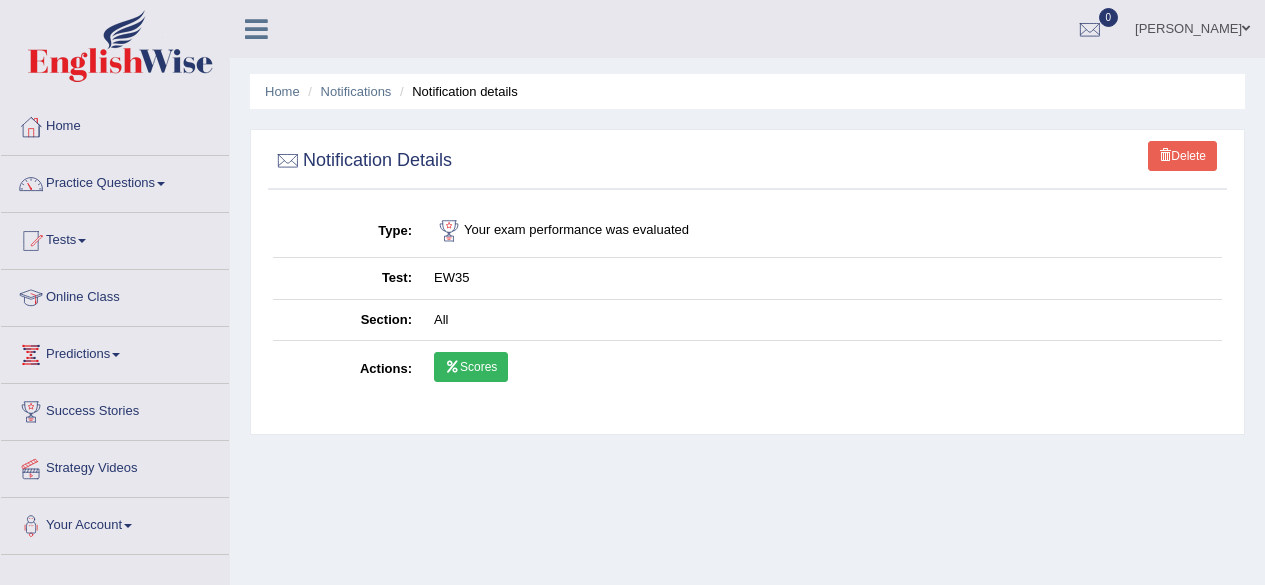 scroll, scrollTop: 0, scrollLeft: 0, axis: both 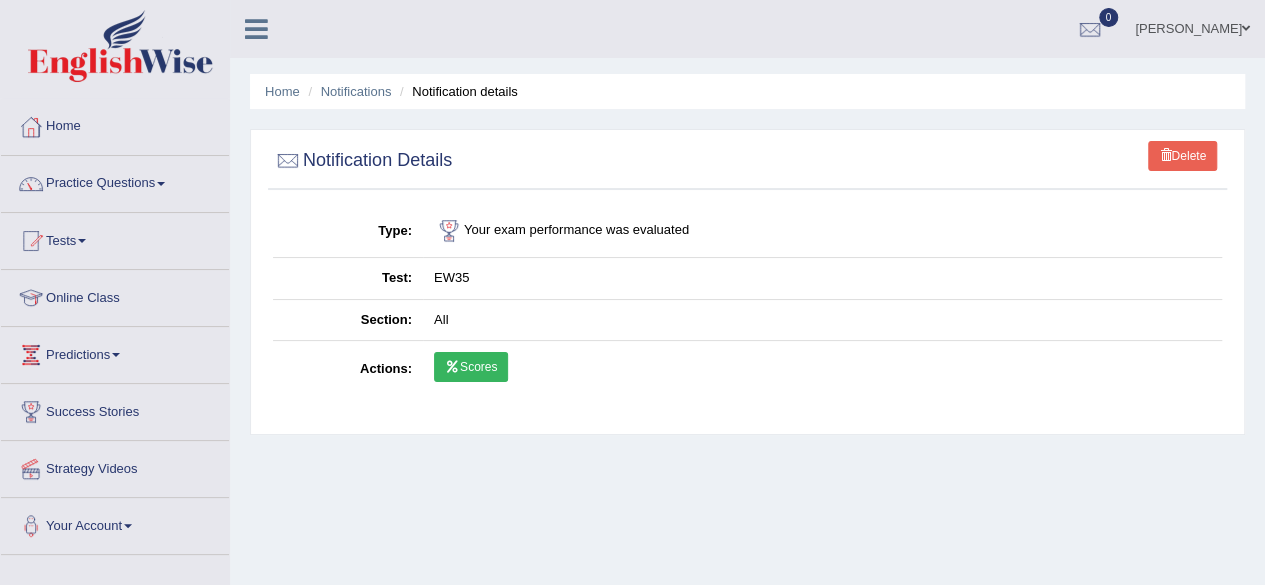 click on "Scores" at bounding box center [471, 367] 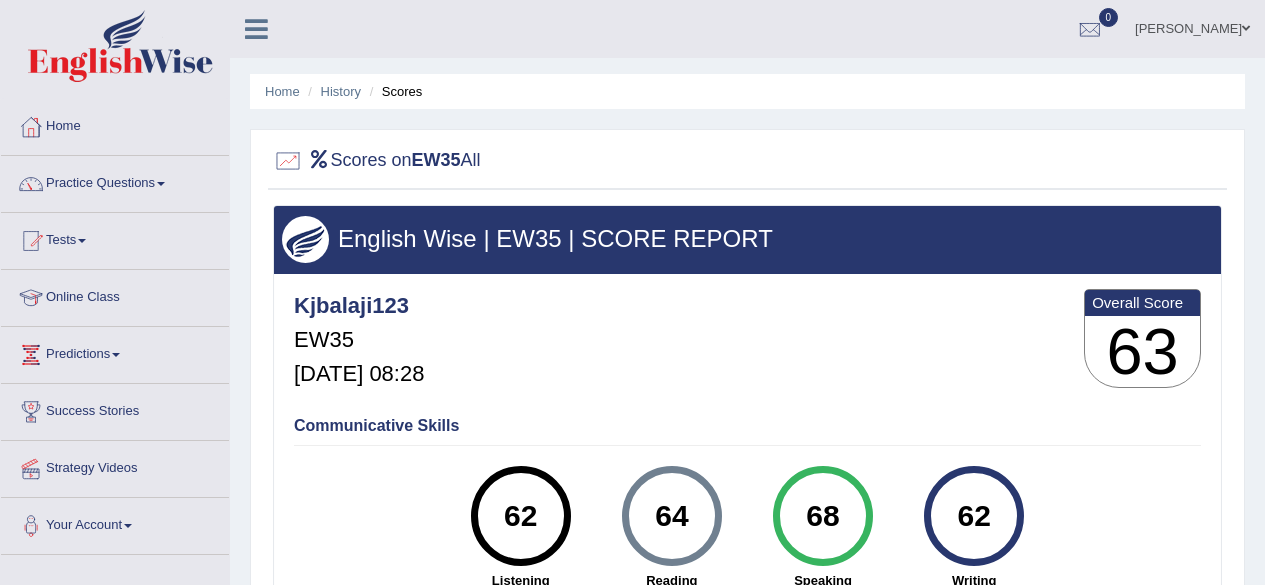 scroll, scrollTop: 0, scrollLeft: 0, axis: both 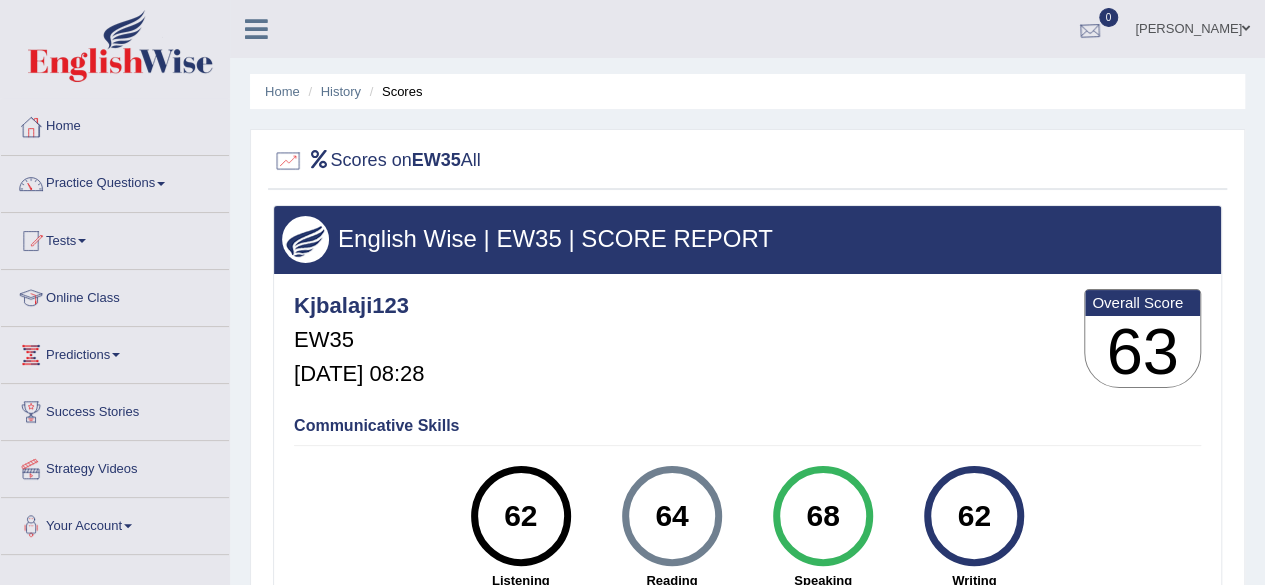 click at bounding box center (1090, 30) 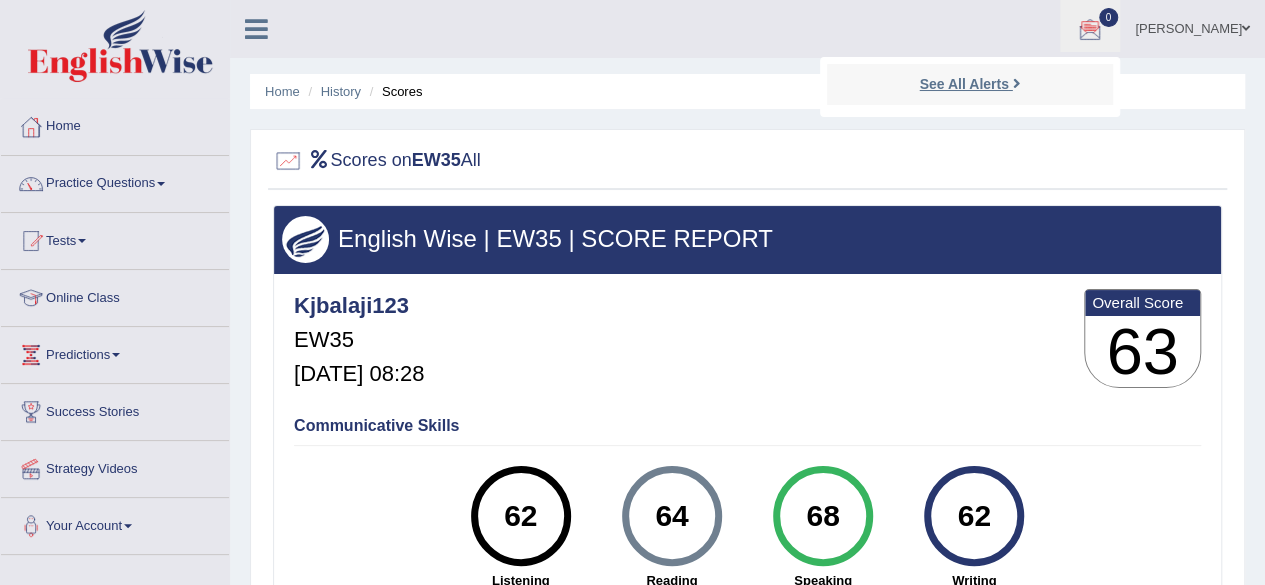 click on "See All Alerts" at bounding box center [963, 84] 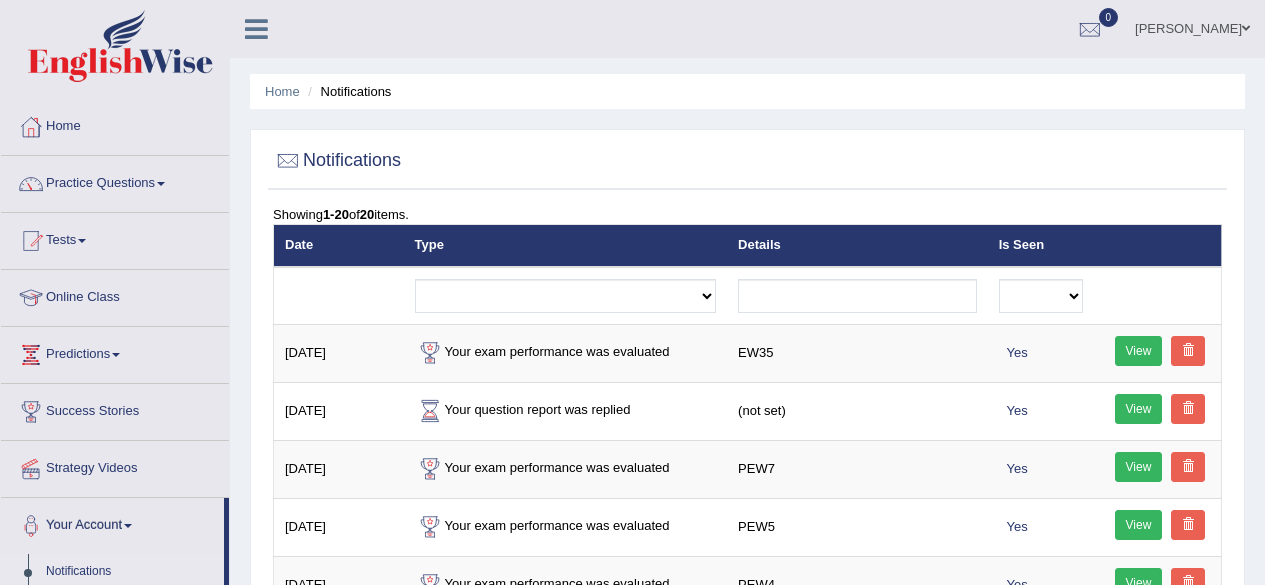 scroll, scrollTop: 0, scrollLeft: 0, axis: both 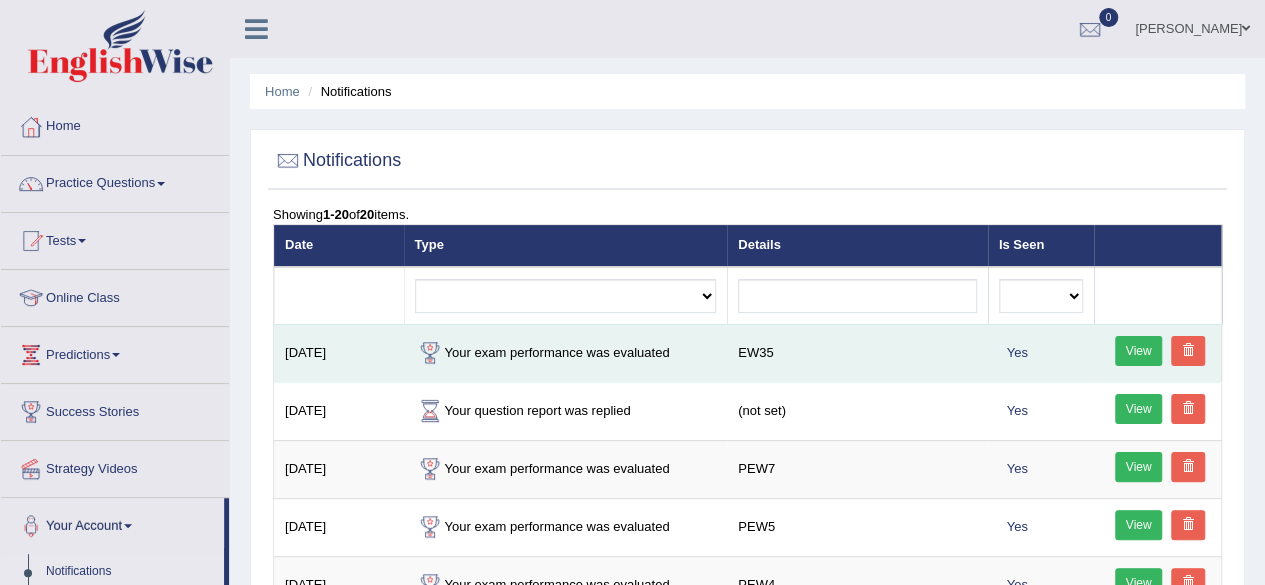 click on "View" at bounding box center [1139, 351] 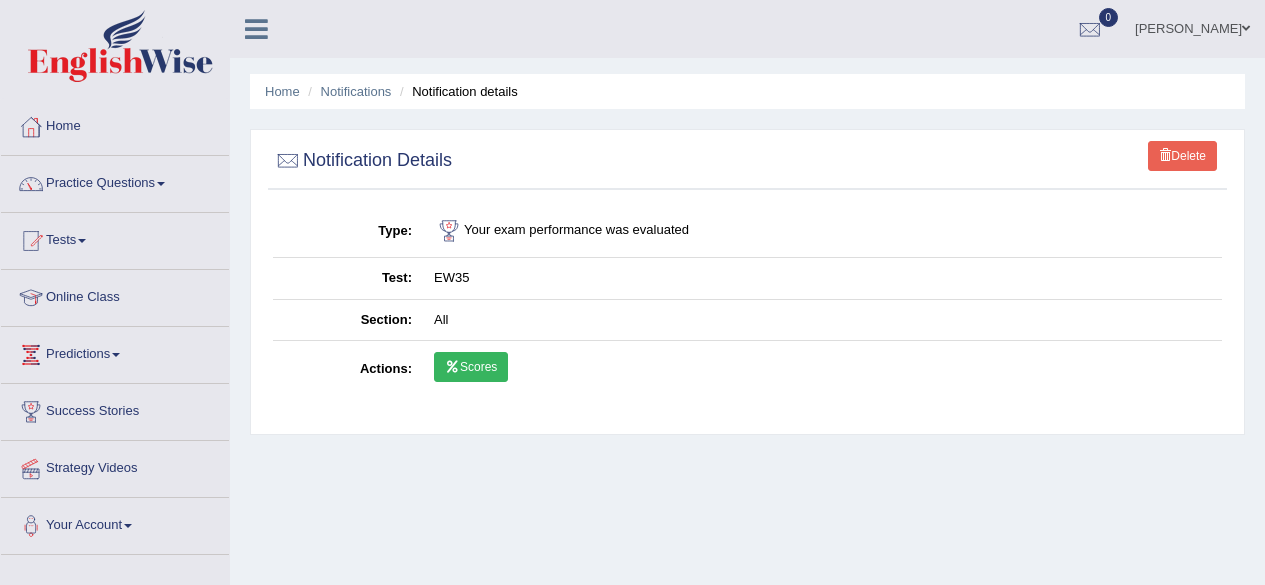 scroll, scrollTop: 0, scrollLeft: 0, axis: both 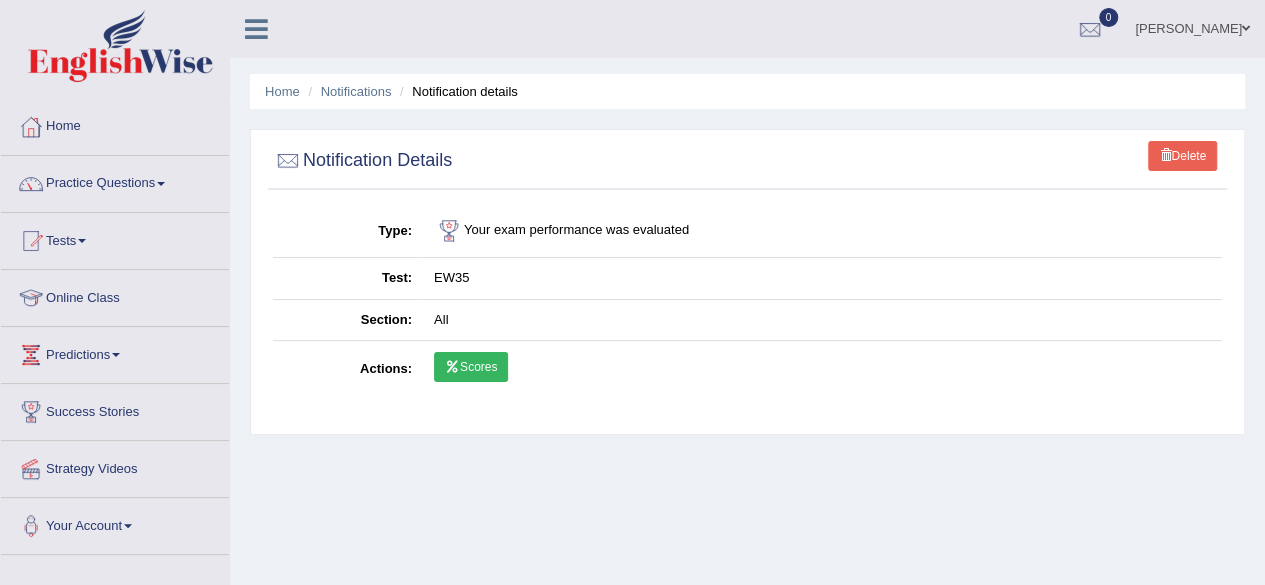 click at bounding box center [452, 367] 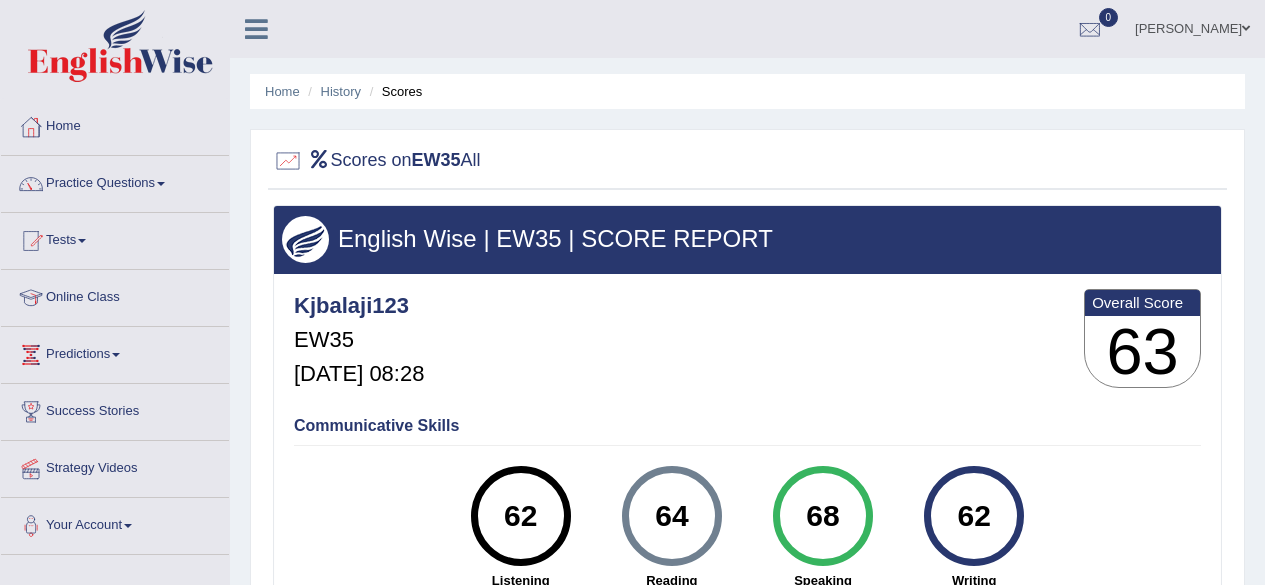 scroll, scrollTop: 0, scrollLeft: 0, axis: both 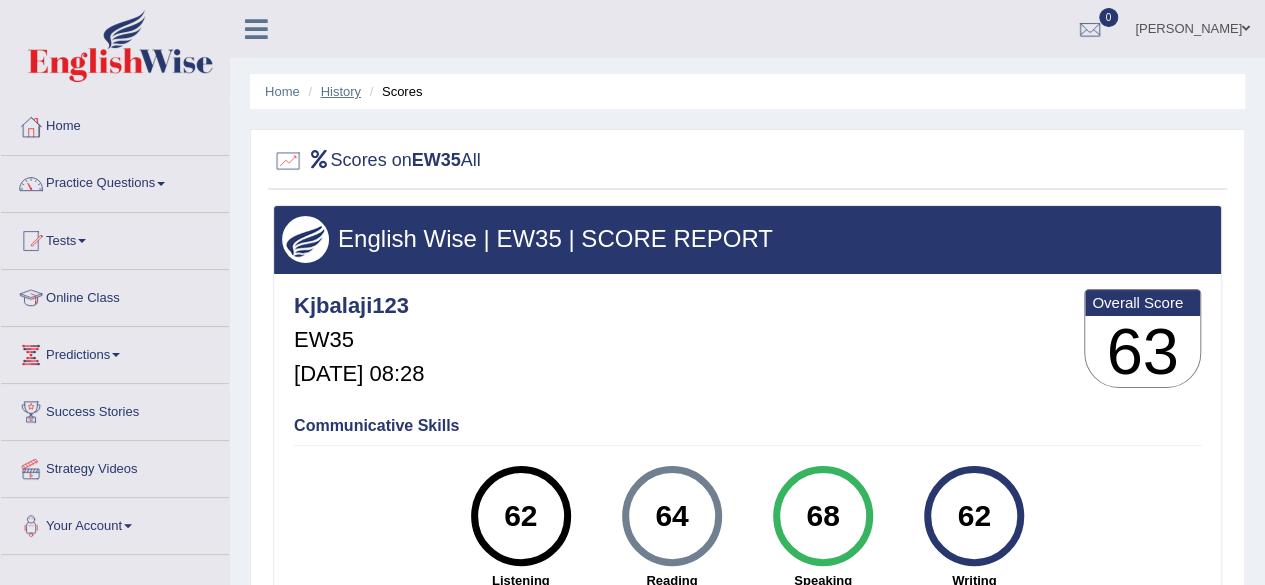 click on "History" at bounding box center (341, 91) 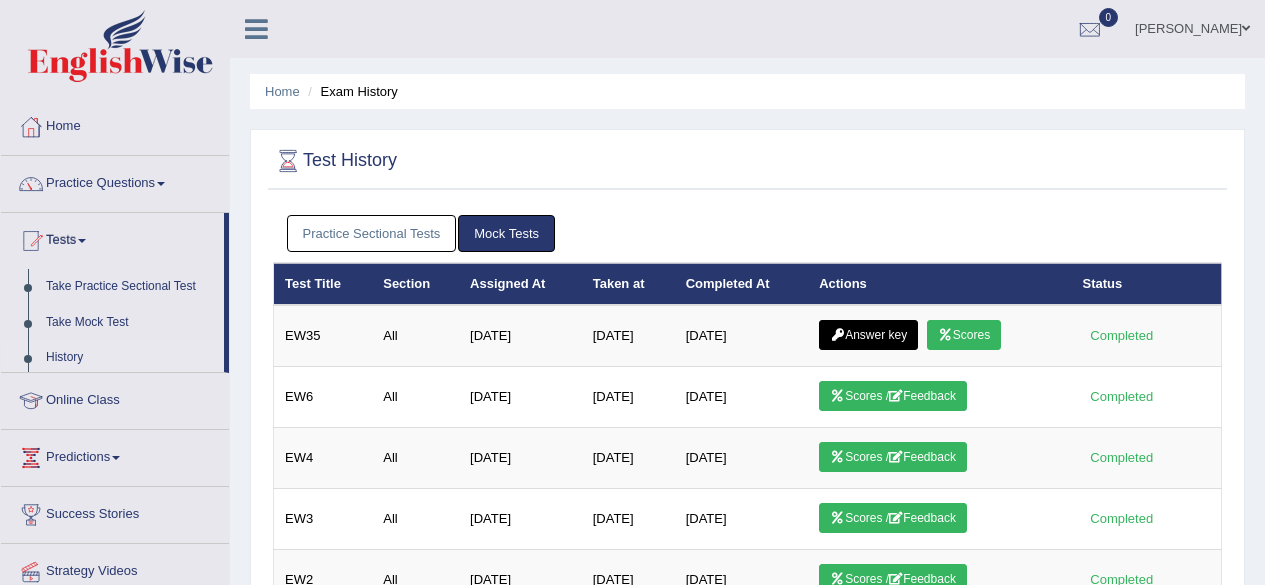 scroll, scrollTop: 0, scrollLeft: 0, axis: both 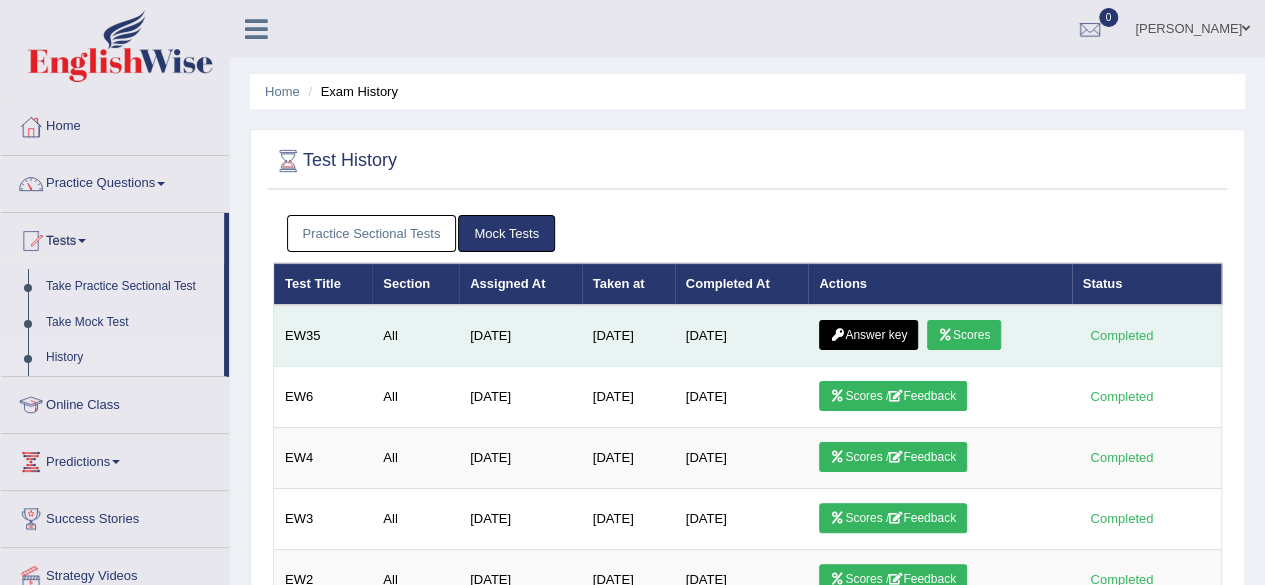 click on "Answer key" at bounding box center (868, 335) 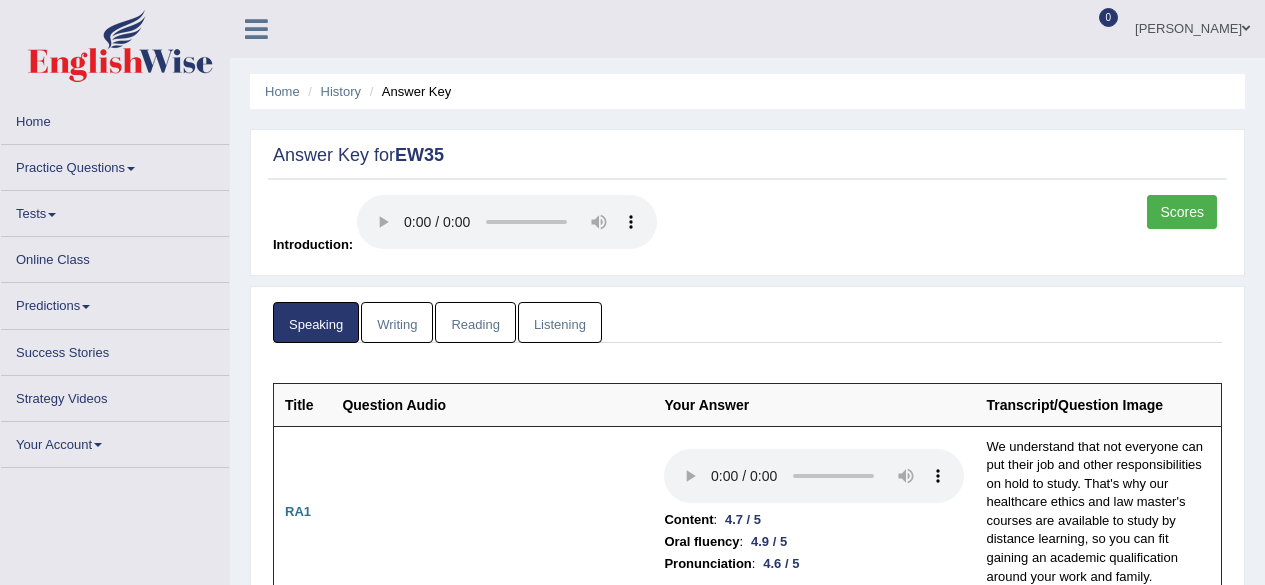 scroll, scrollTop: 0, scrollLeft: 0, axis: both 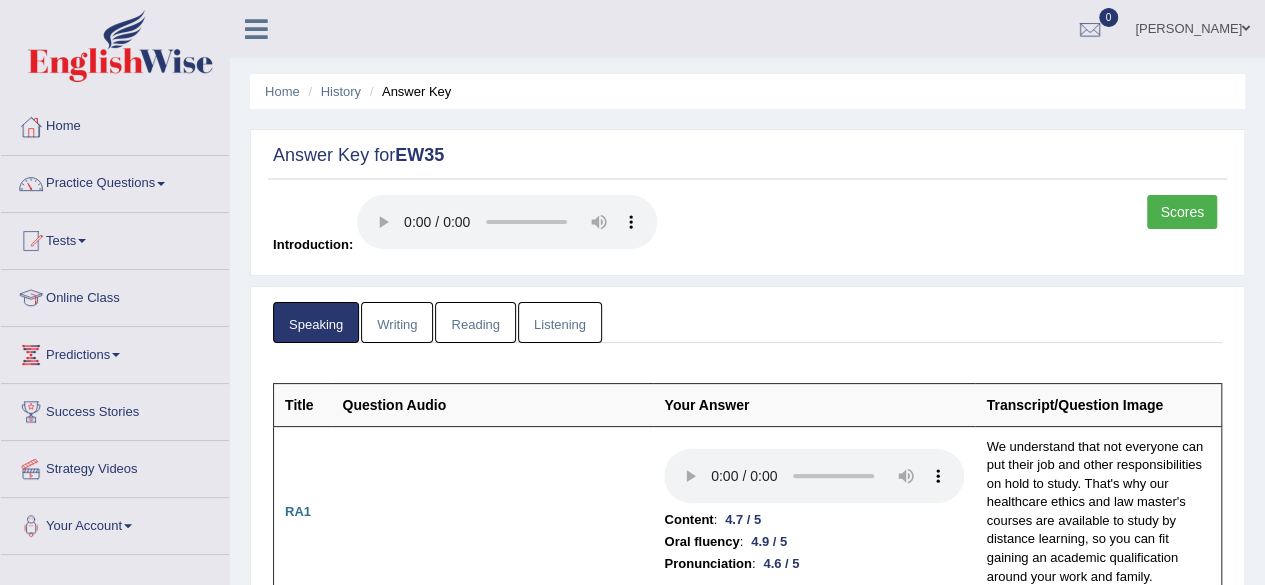 click on "Writing" at bounding box center (397, 322) 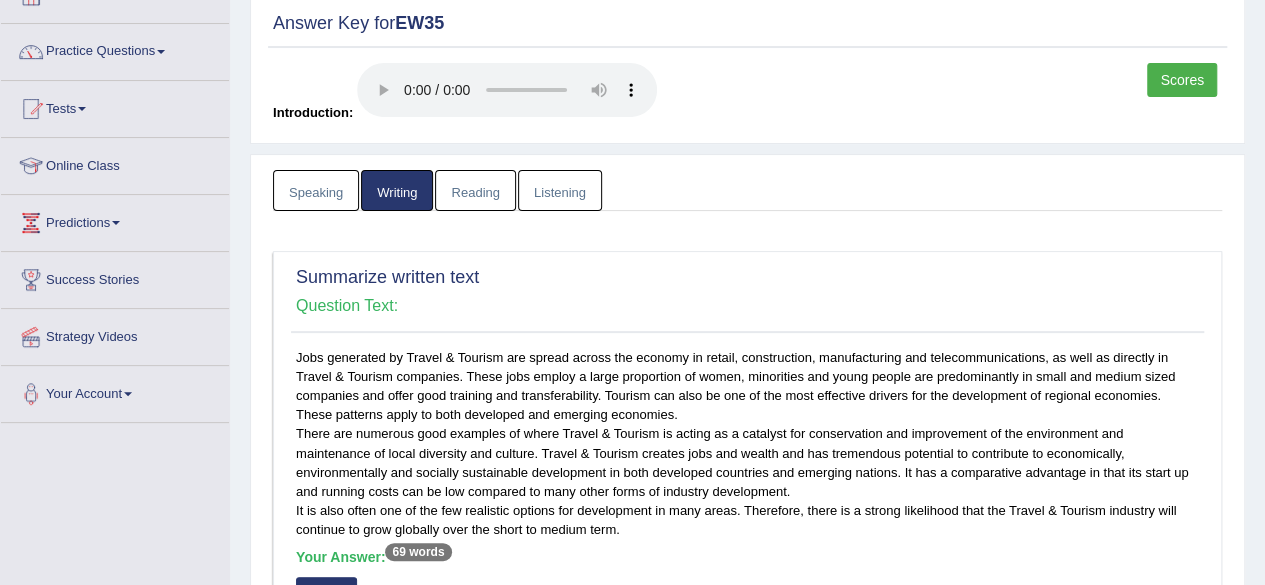 scroll, scrollTop: 102, scrollLeft: 0, axis: vertical 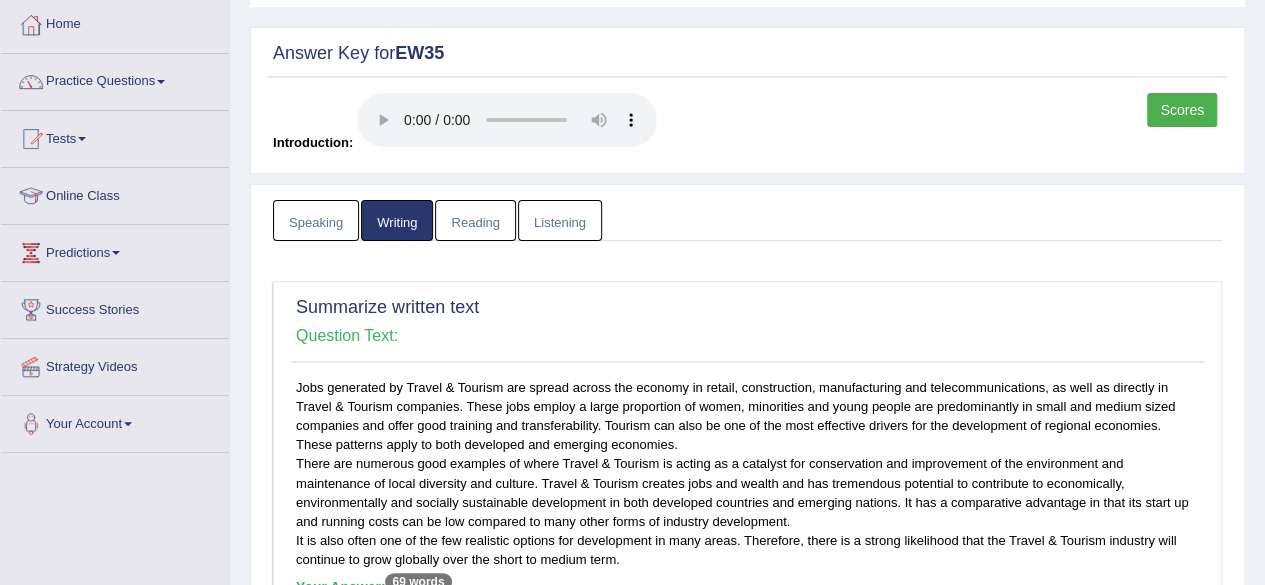 click on "Reading" at bounding box center [475, 220] 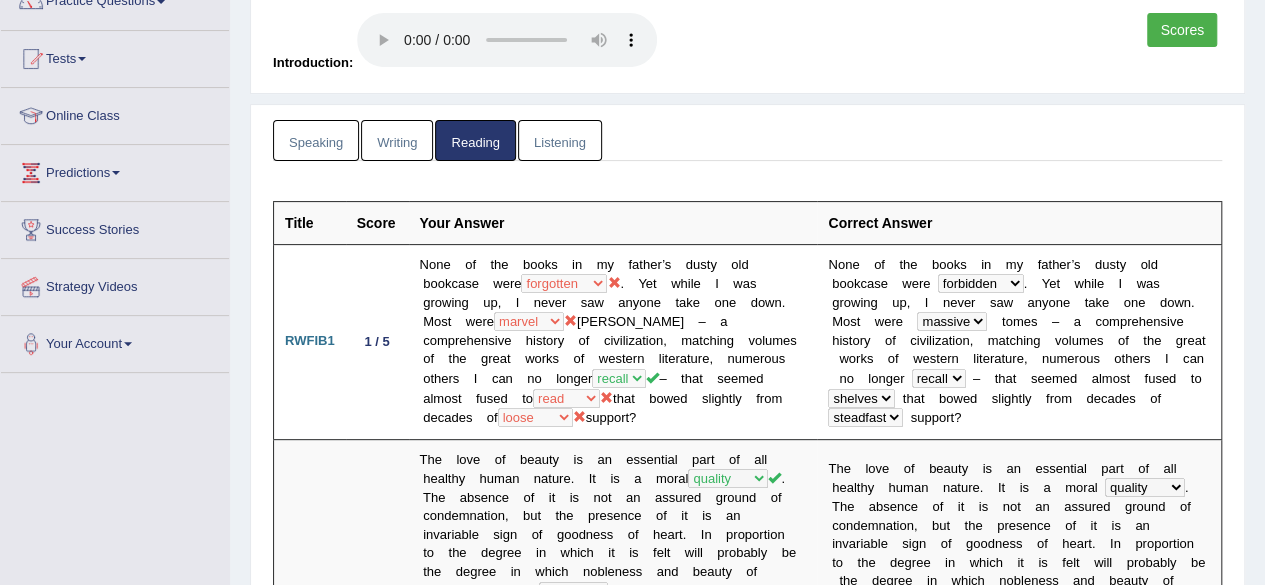 scroll, scrollTop: 106, scrollLeft: 0, axis: vertical 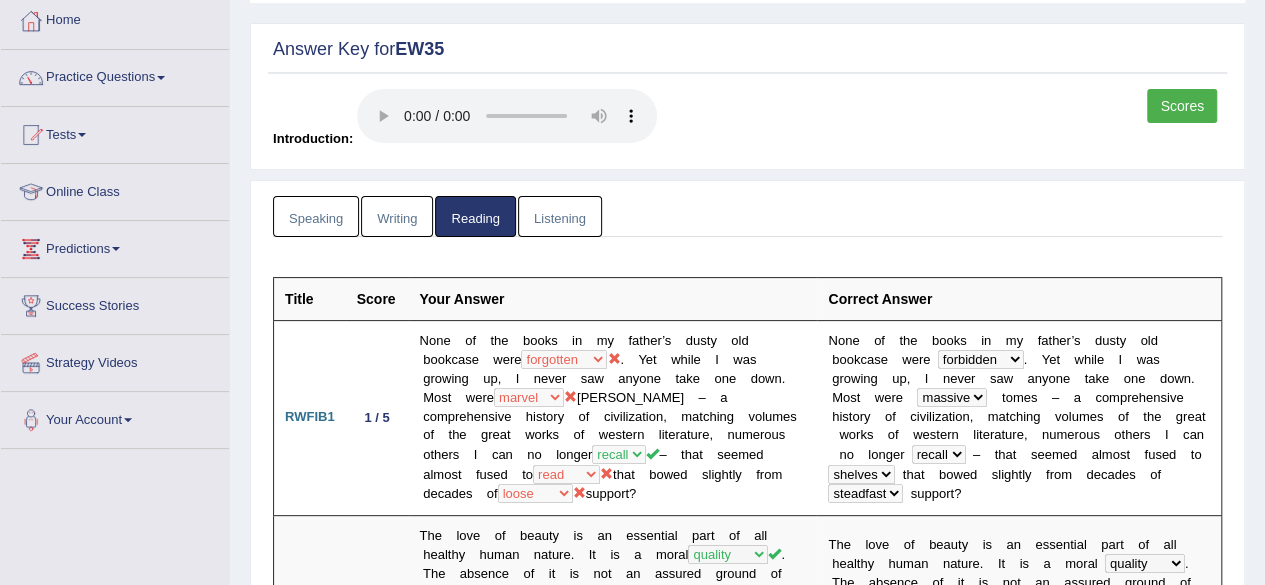 click on "Listening" at bounding box center [560, 216] 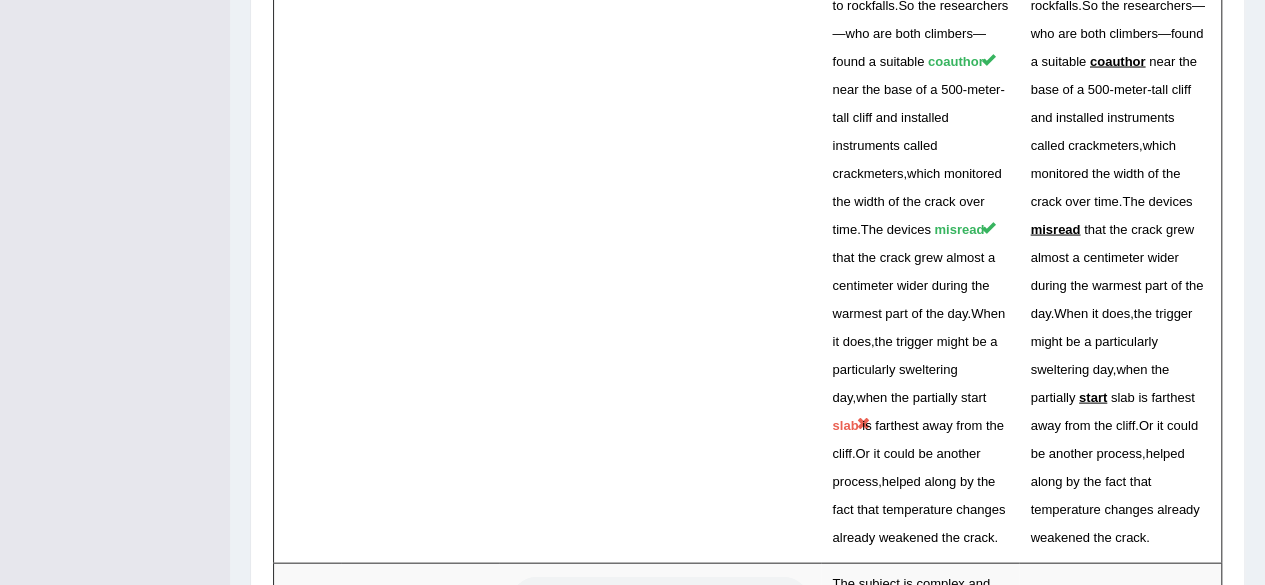 scroll, scrollTop: 5896, scrollLeft: 0, axis: vertical 